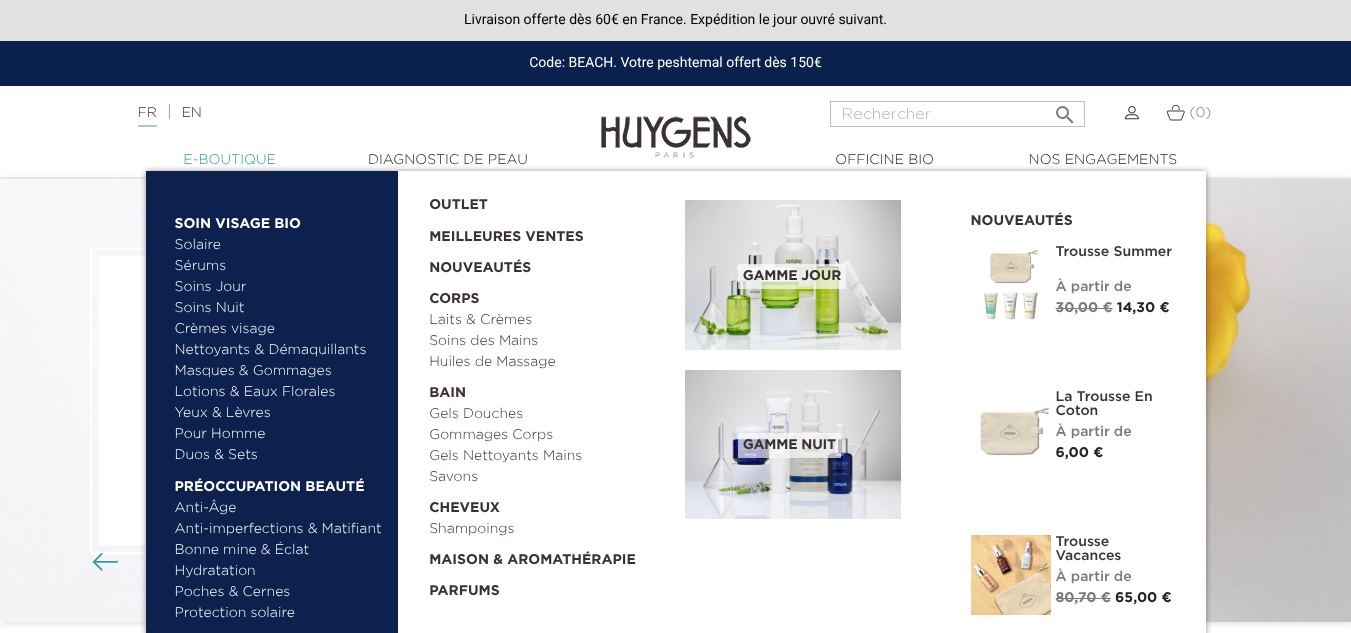 scroll, scrollTop: 0, scrollLeft: 0, axis: both 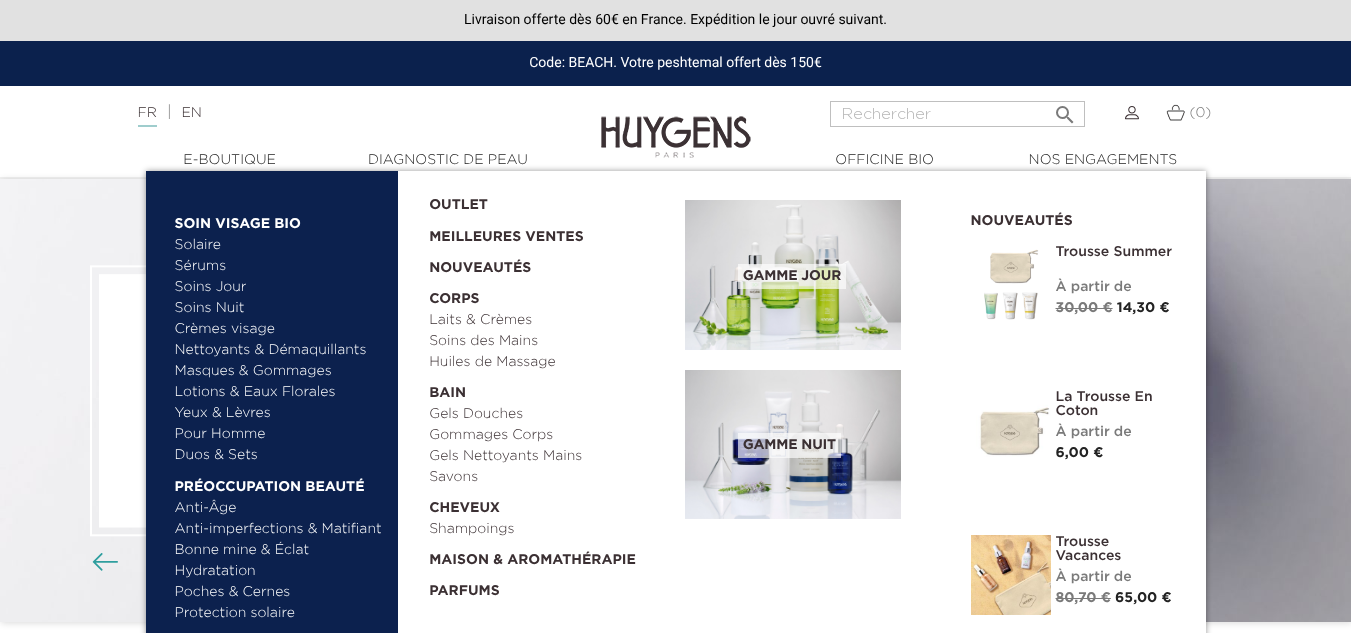 click on "Sérums" at bounding box center [279, 266] 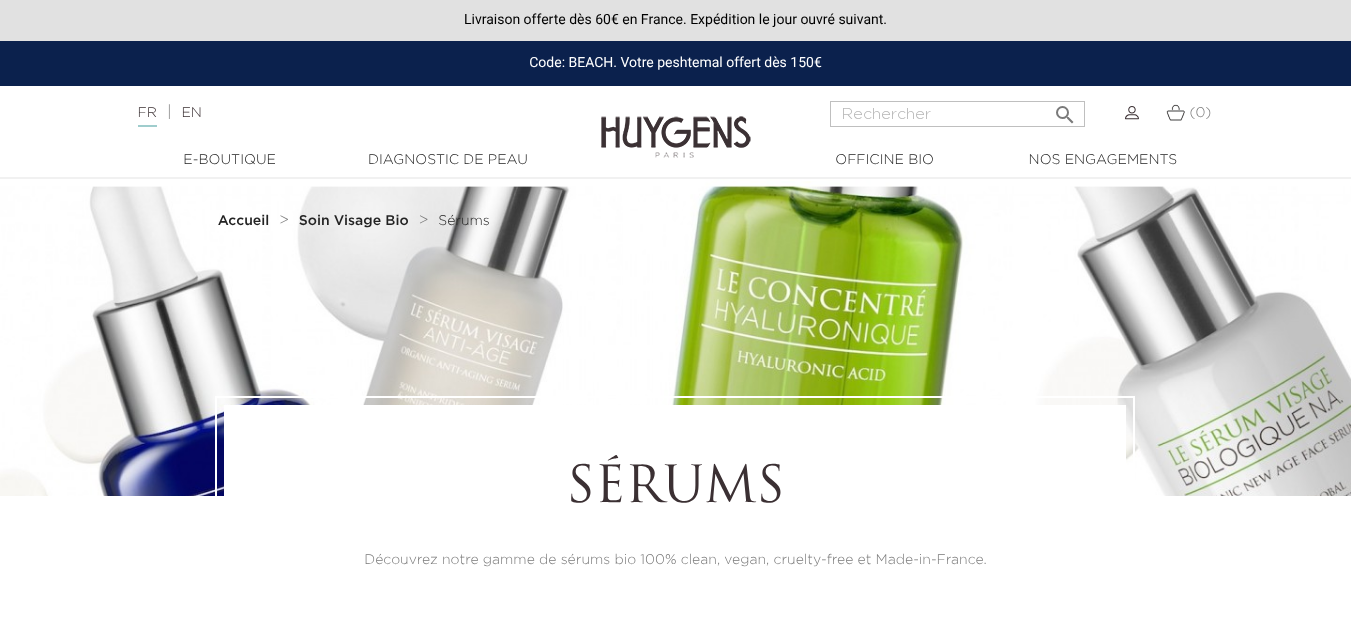 scroll, scrollTop: 0, scrollLeft: 0, axis: both 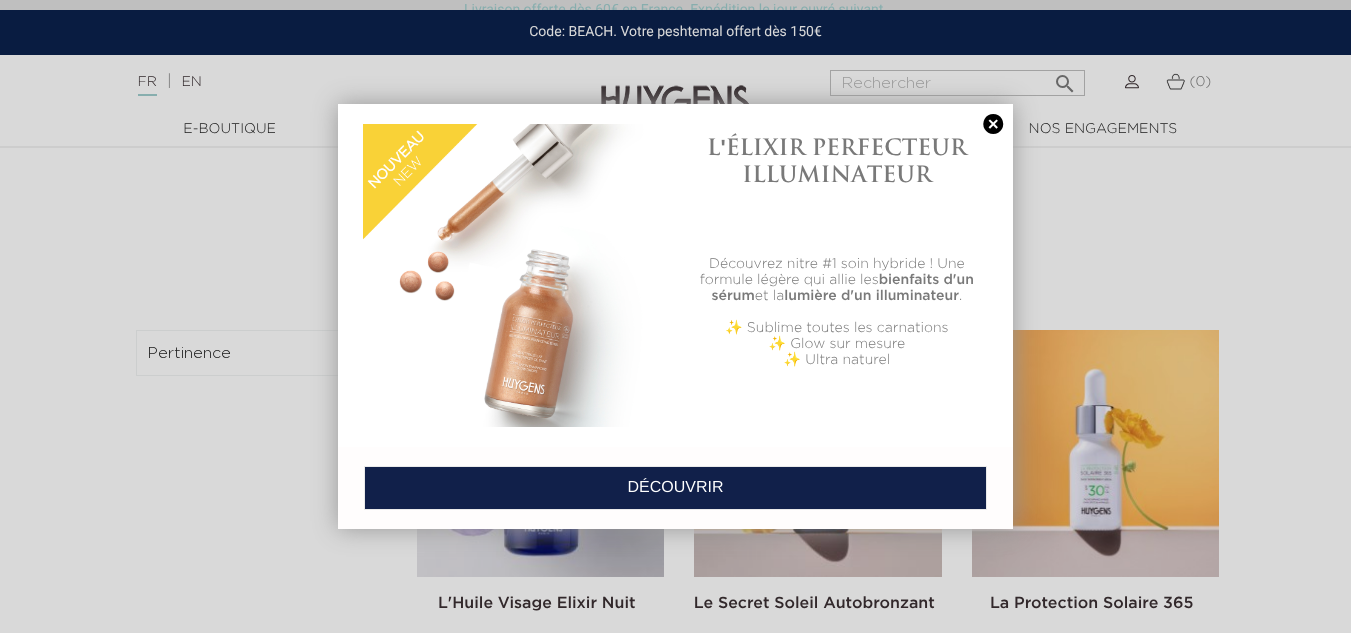 click at bounding box center [993, 124] 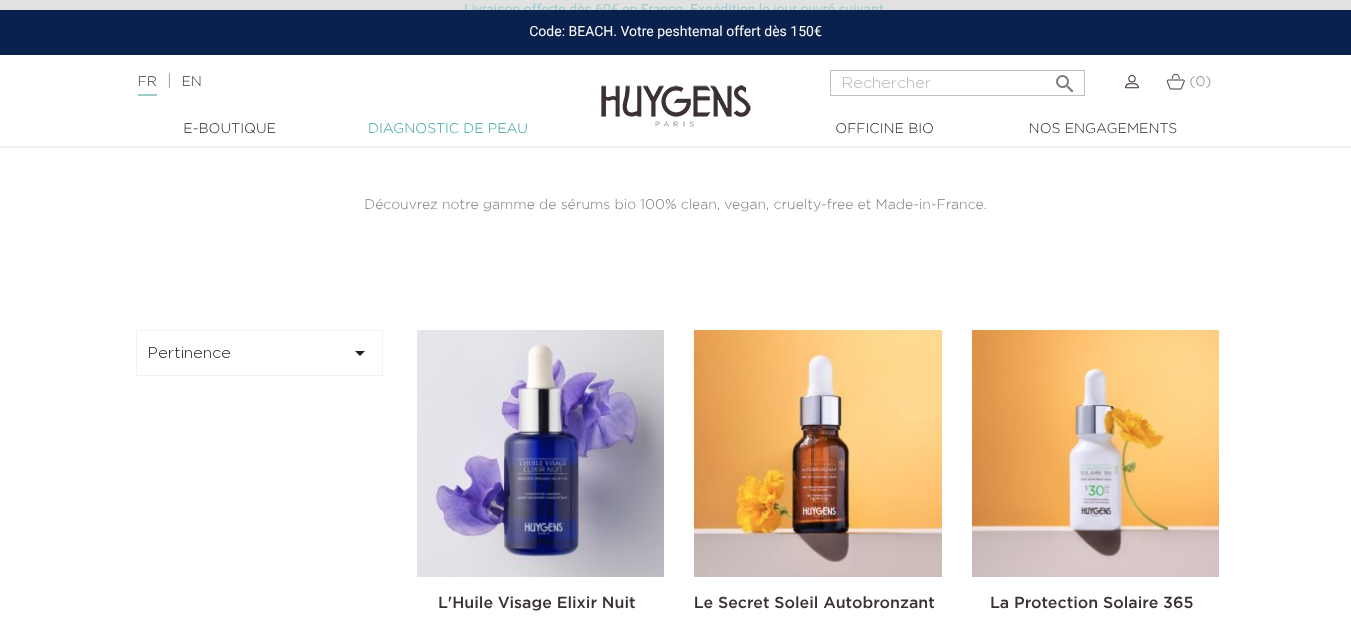 click on "Diagnostic de peau" at bounding box center (448, 129) 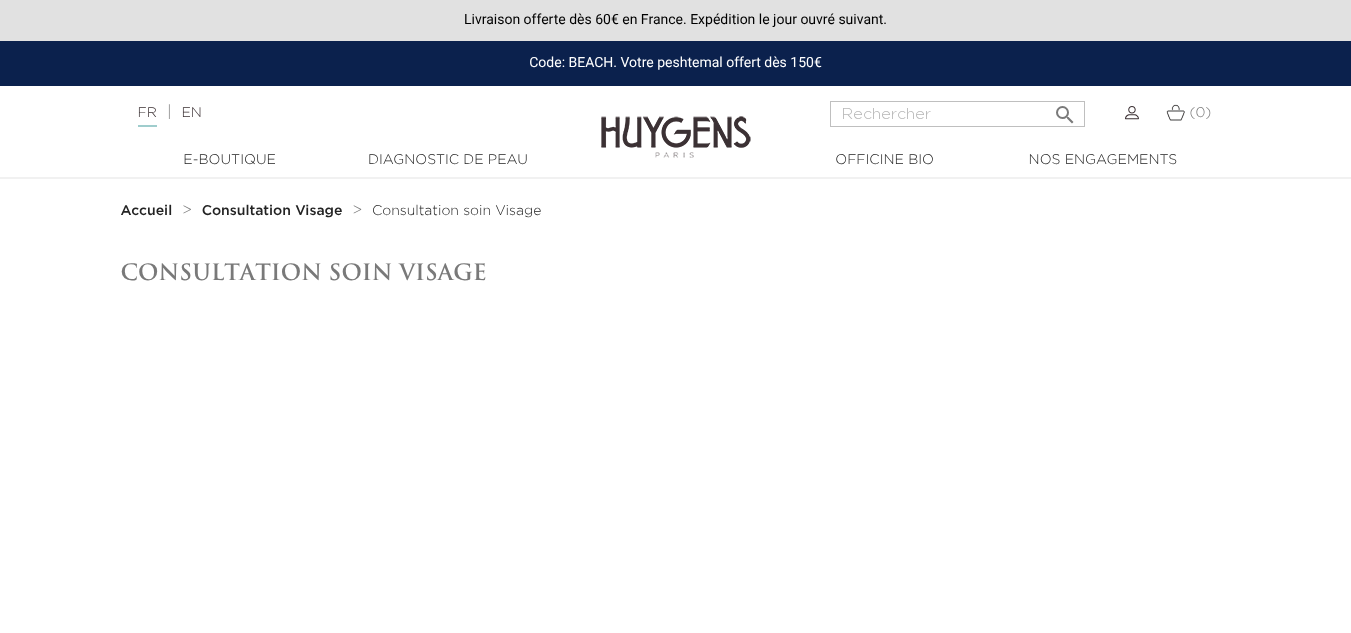 scroll, scrollTop: 0, scrollLeft: 0, axis: both 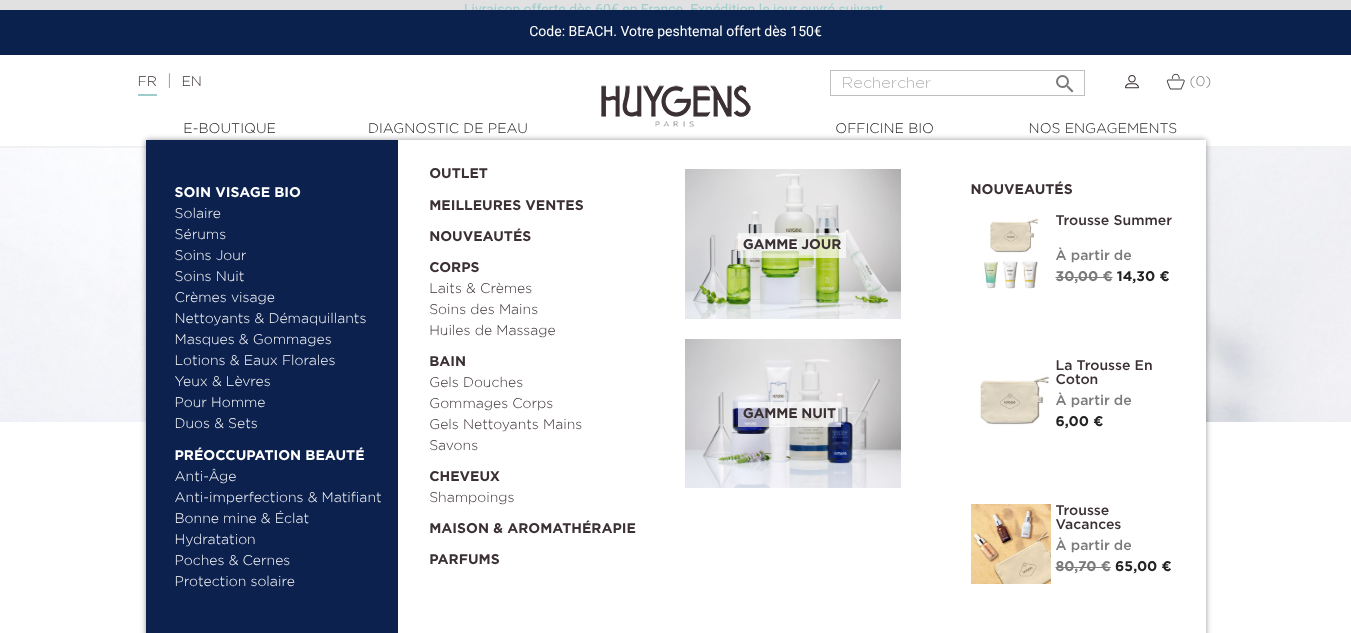 click on "Soins Jour" at bounding box center (279, 256) 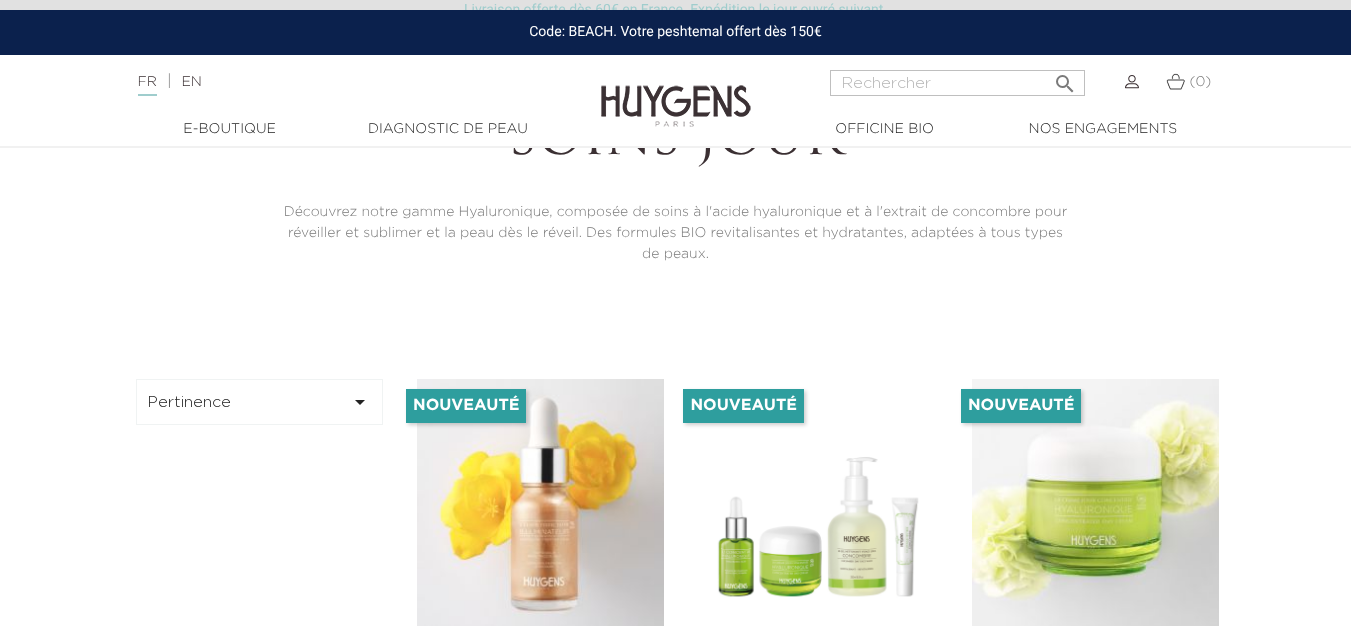 scroll, scrollTop: 367, scrollLeft: 0, axis: vertical 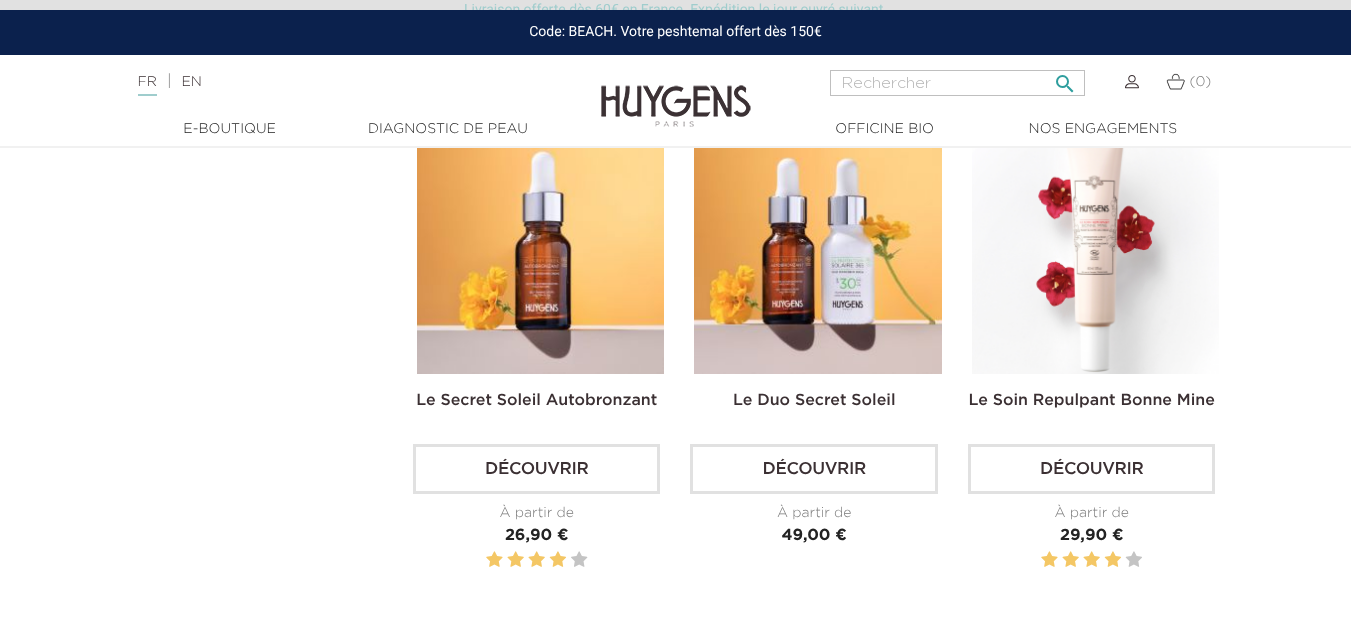 click at bounding box center (957, 83) 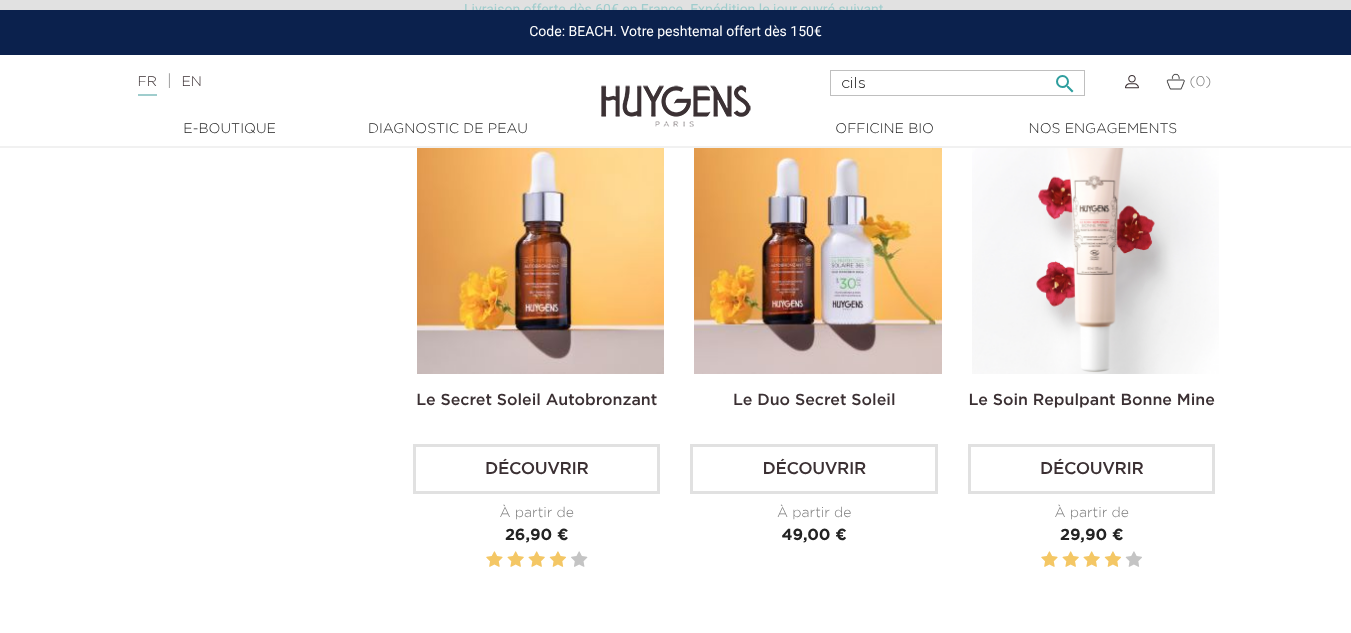 type on "cils" 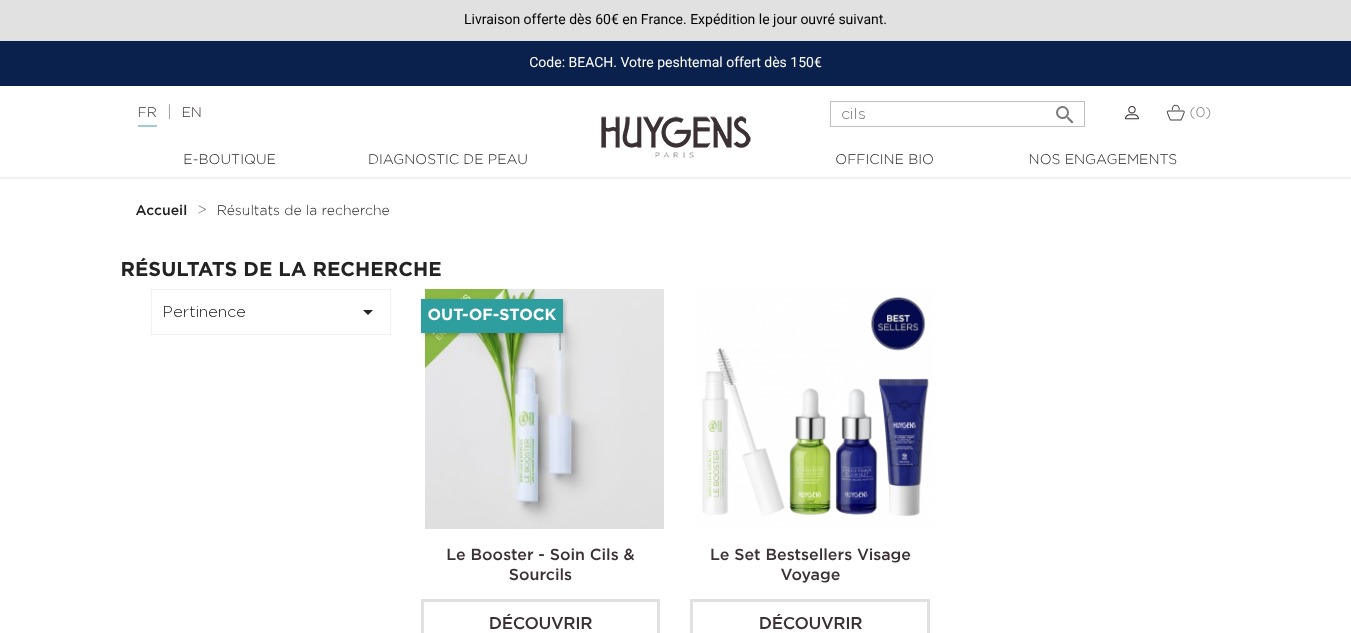 scroll, scrollTop: 0, scrollLeft: 0, axis: both 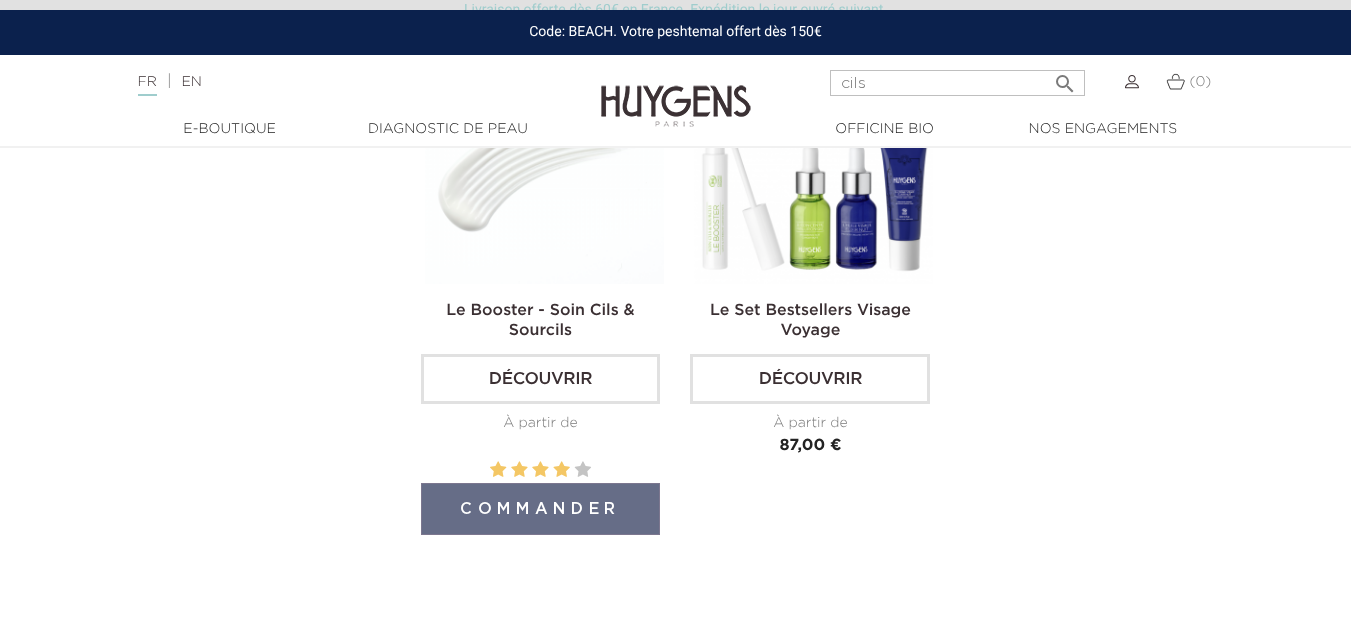 click on "Le Booster - Soin Cils & Sourcils" at bounding box center (540, 321) 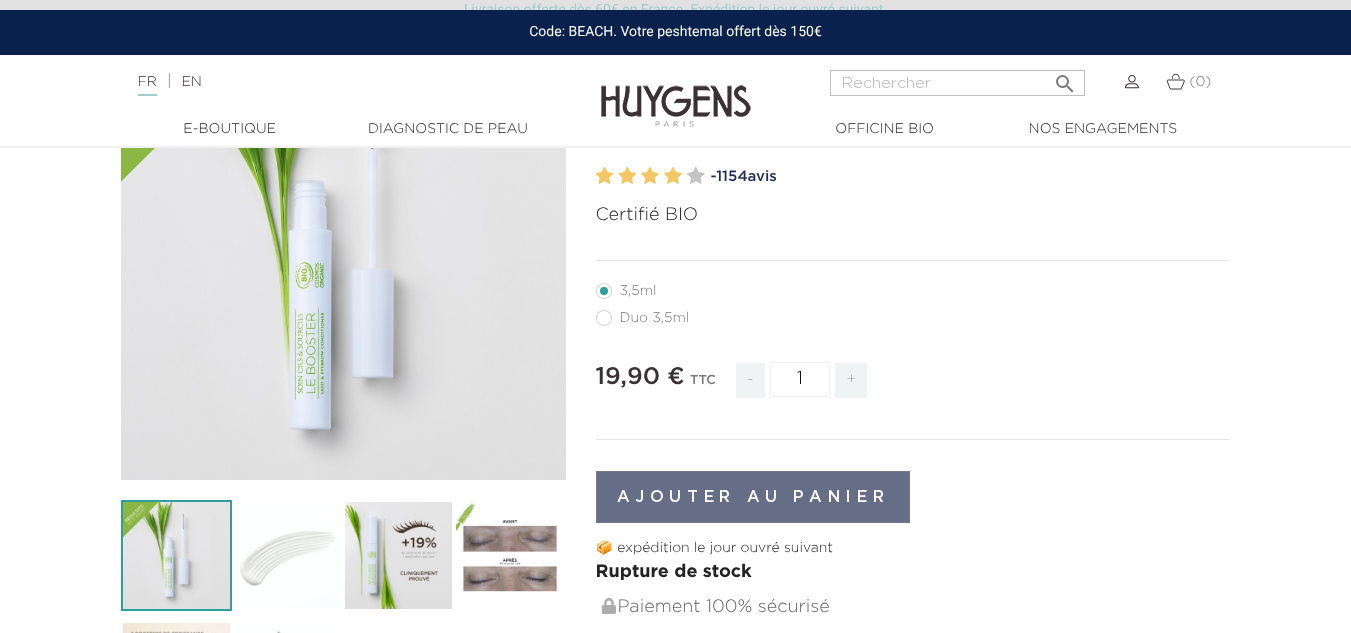 scroll, scrollTop: 0, scrollLeft: 0, axis: both 